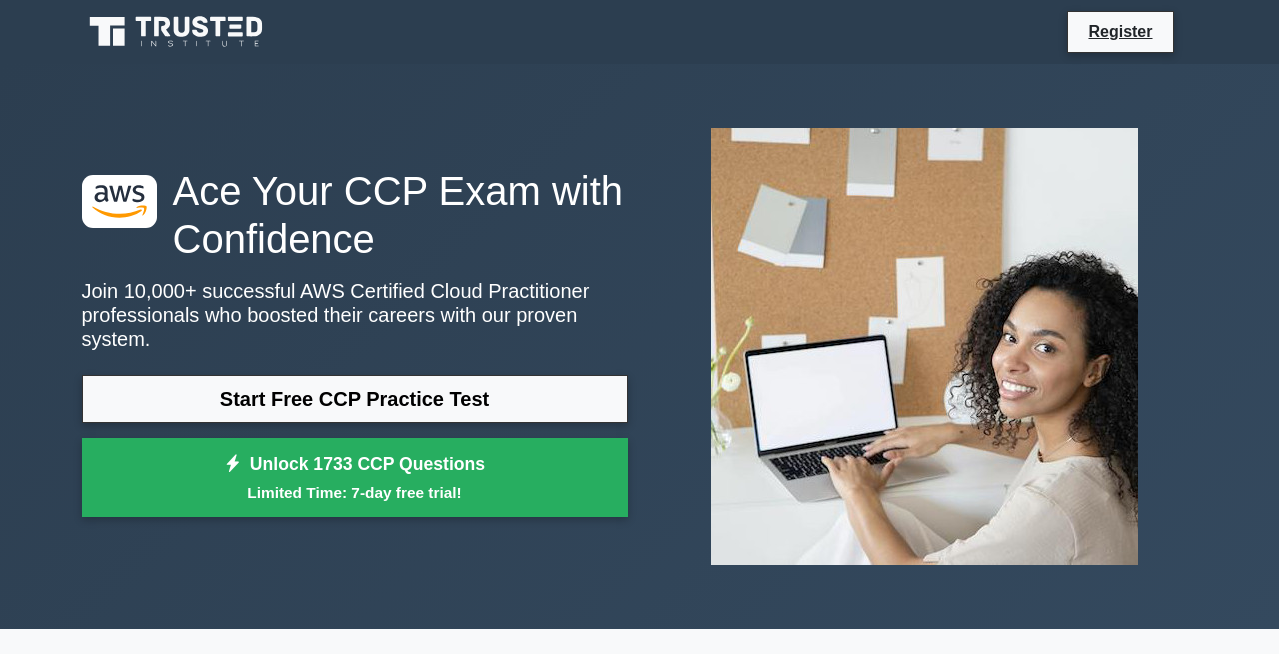scroll, scrollTop: 0, scrollLeft: 0, axis: both 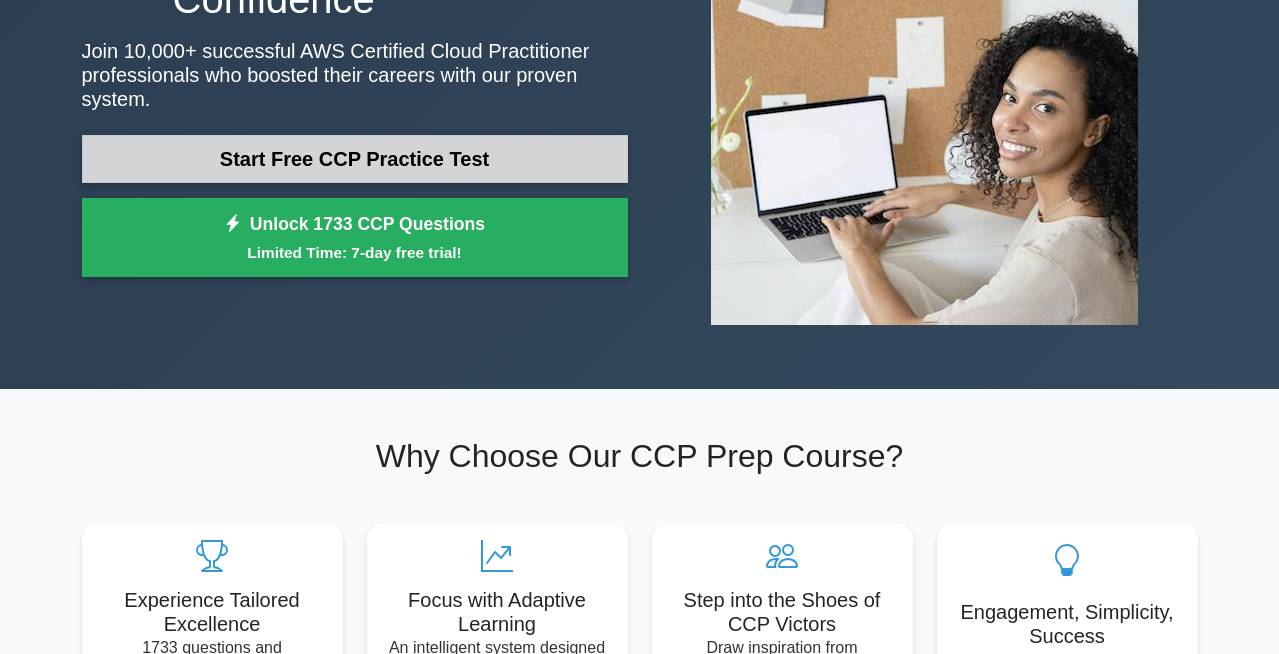 click on "Start Free CCP Practice Test" at bounding box center [355, 159] 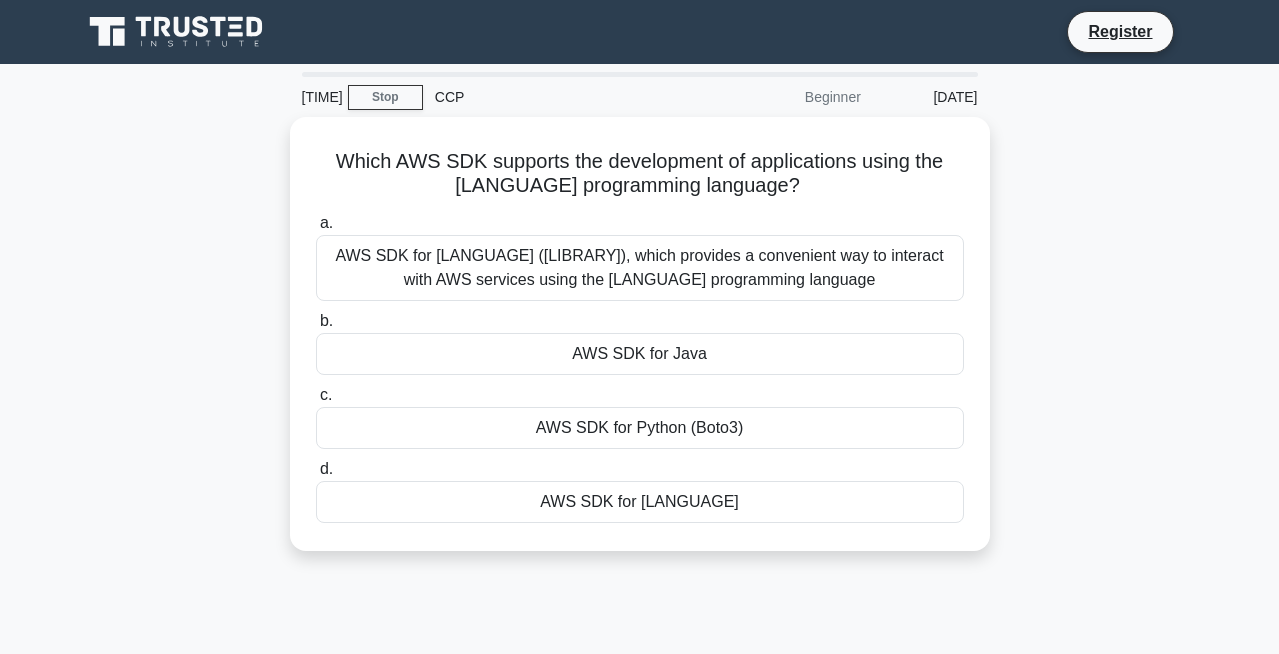 scroll, scrollTop: 0, scrollLeft: 0, axis: both 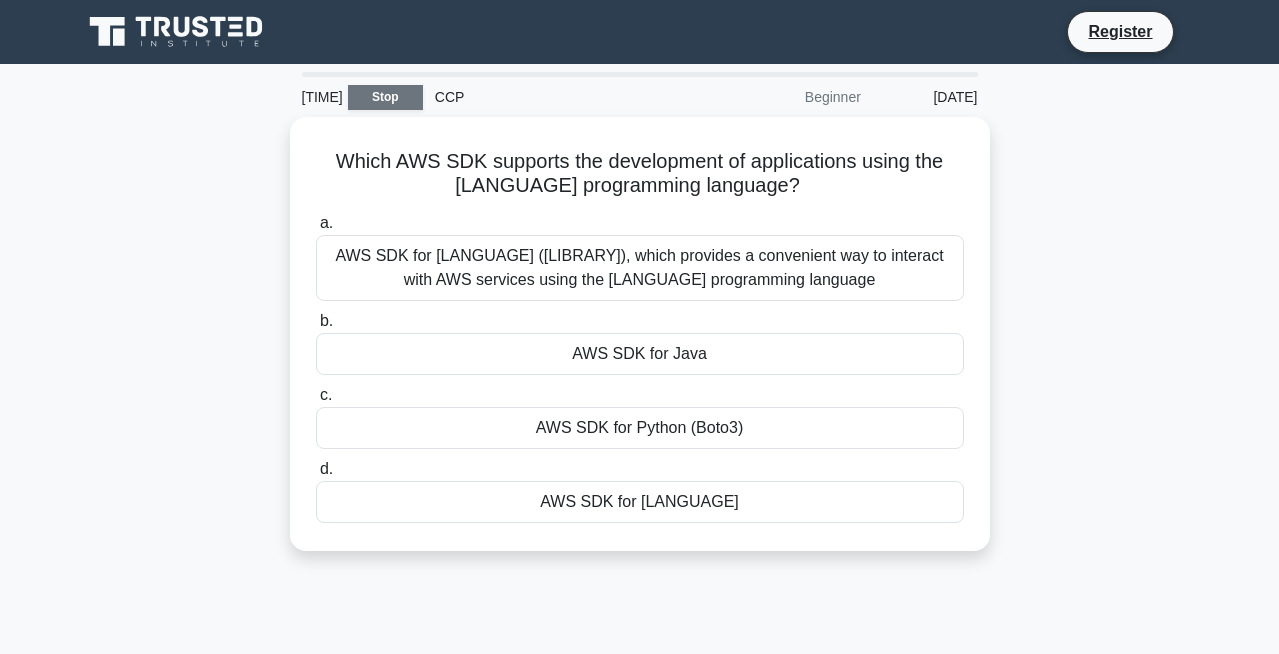 click on "Stop" at bounding box center (385, 97) 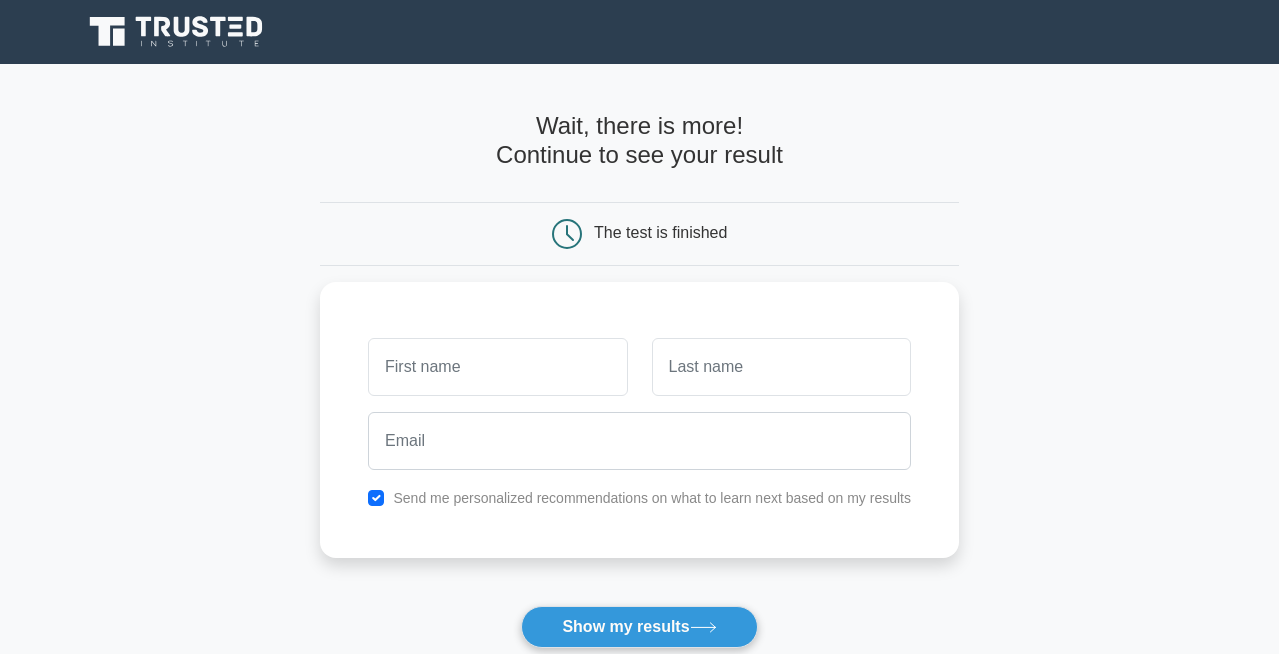 scroll, scrollTop: 0, scrollLeft: 0, axis: both 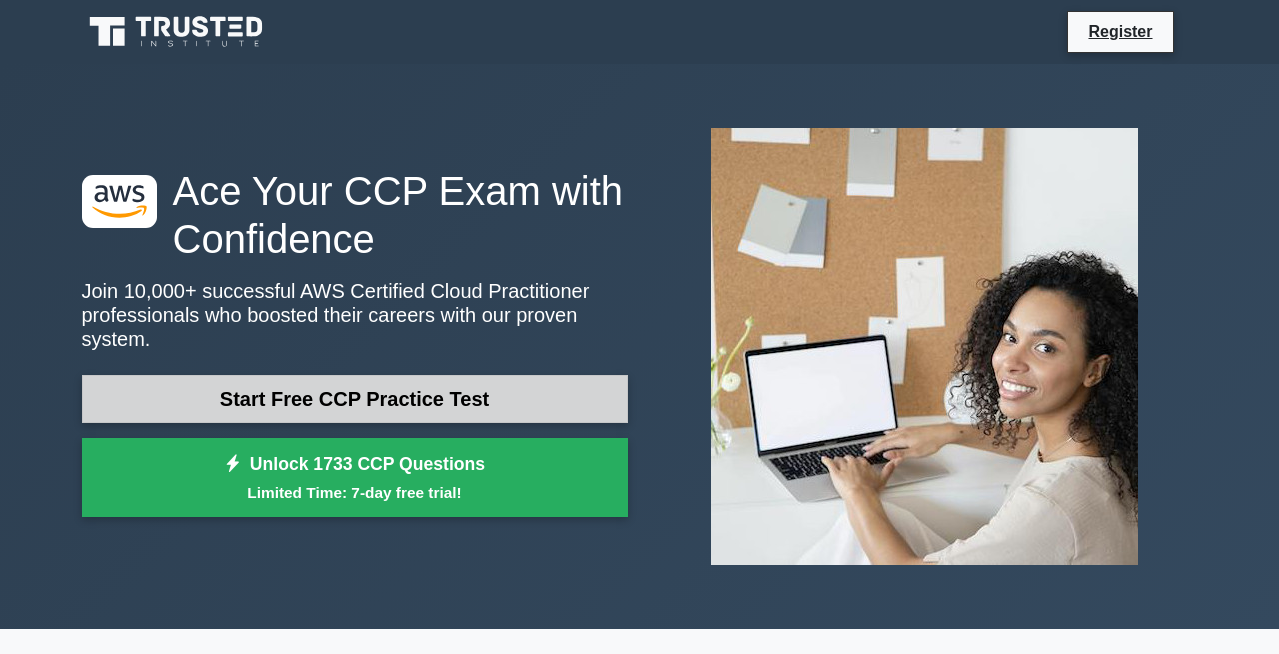 click on "Start Free CCP Practice Test" at bounding box center [355, 399] 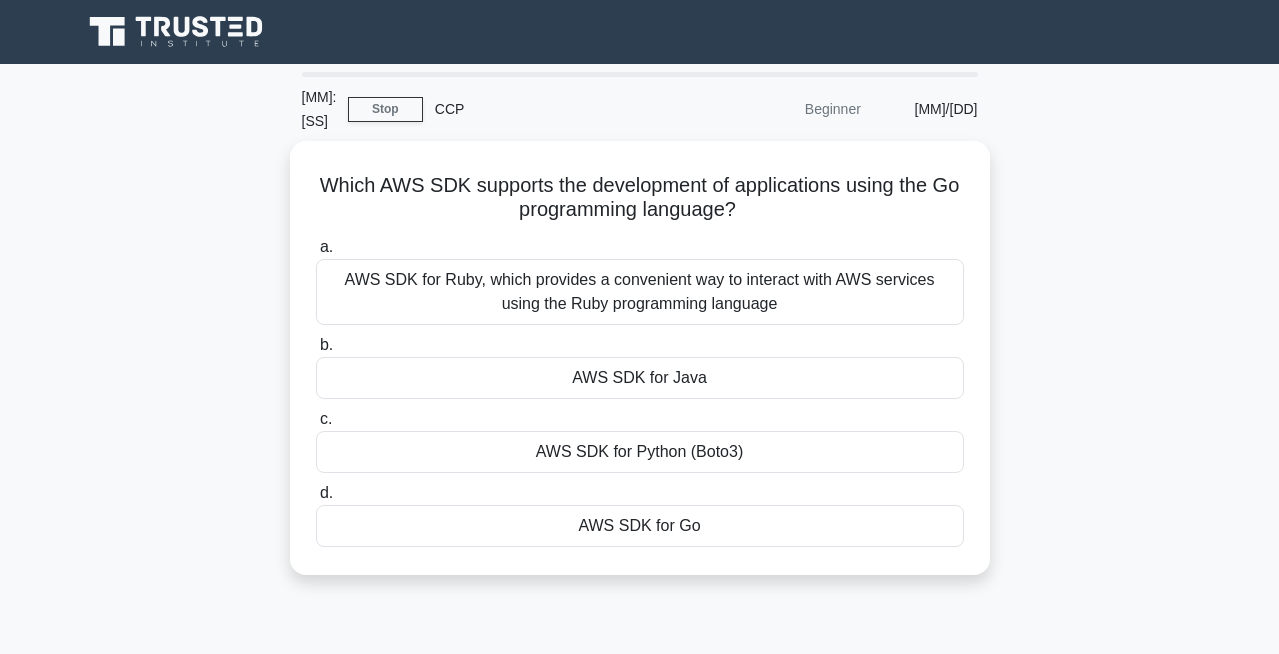 scroll, scrollTop: 0, scrollLeft: 0, axis: both 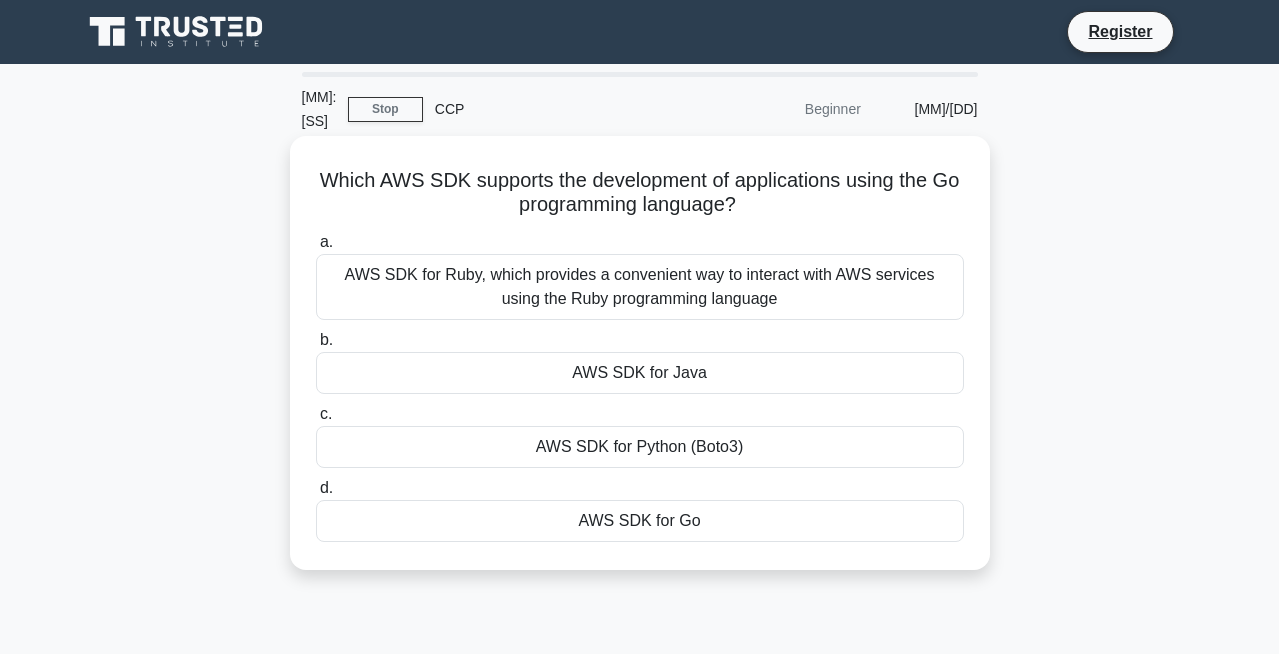 click on "AWS SDK for Python (Boto3)" at bounding box center [640, 447] 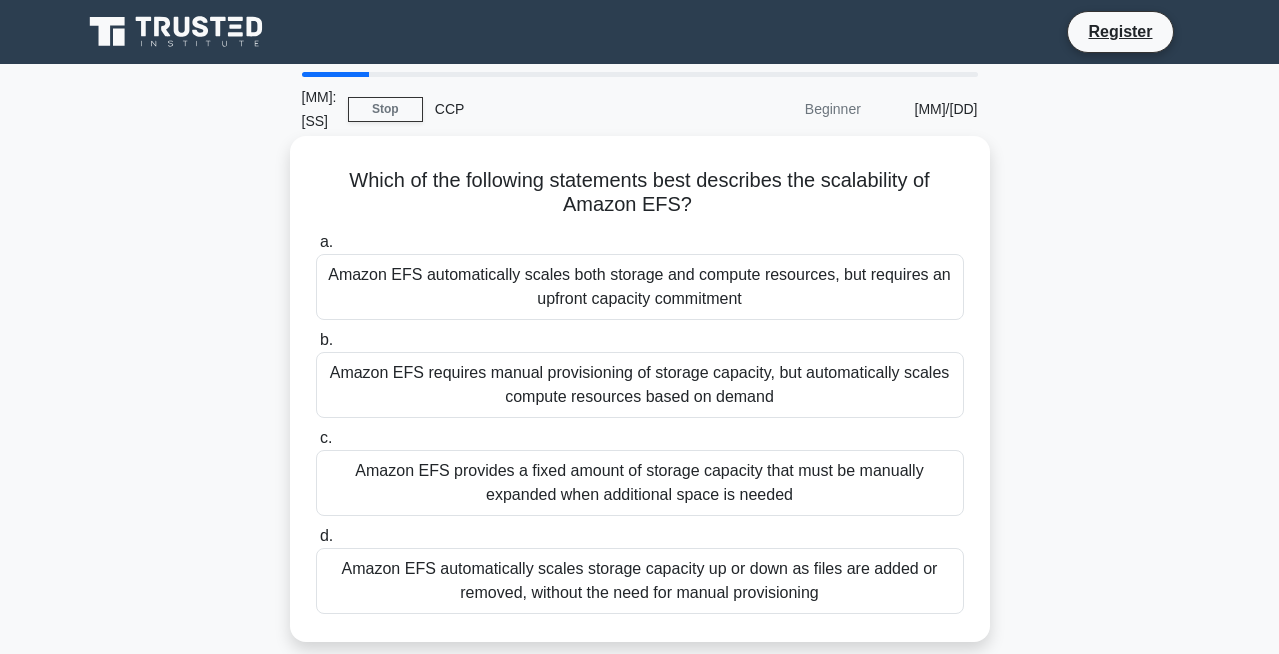 click on "Amazon EFS provides a fixed amount of storage capacity that must be manually expanded when additional space is needed" at bounding box center [640, 483] 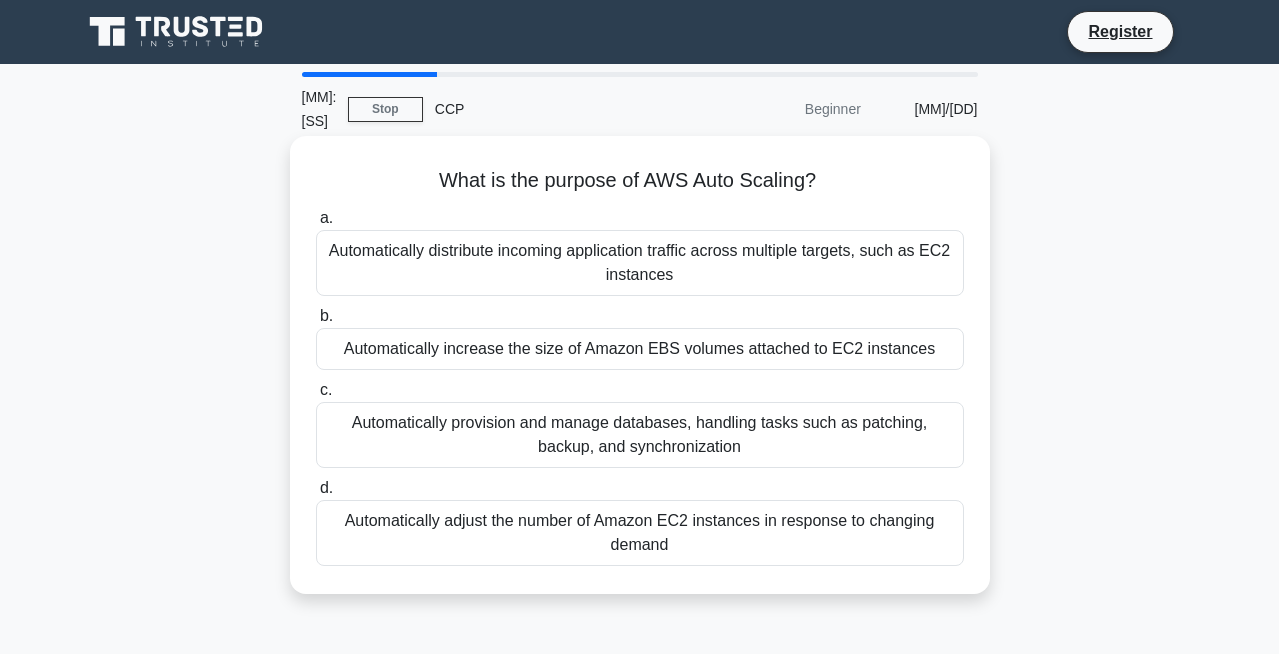 click on "Automatically distribute incoming application traffic across multiple targets, such as EC2 instances" at bounding box center (640, 263) 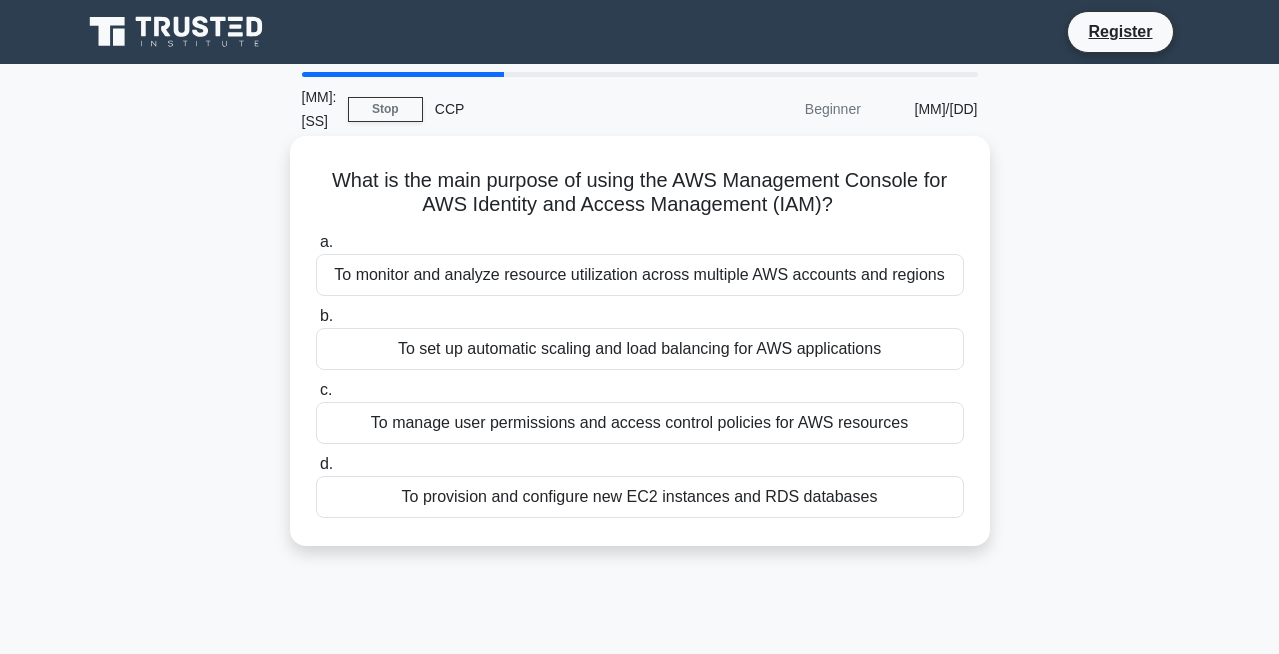 click on "To manage user permissions and access control policies for AWS resources" at bounding box center (640, 423) 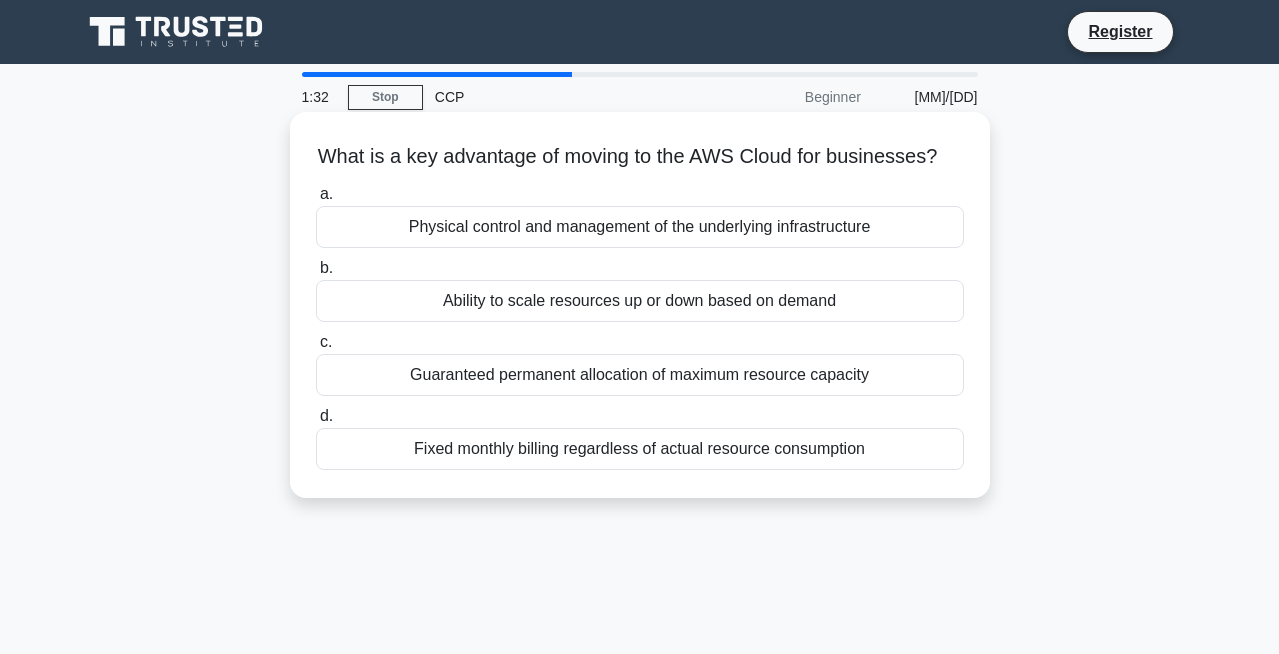 click on "Ability to scale resources up or down based on demand" at bounding box center [640, 301] 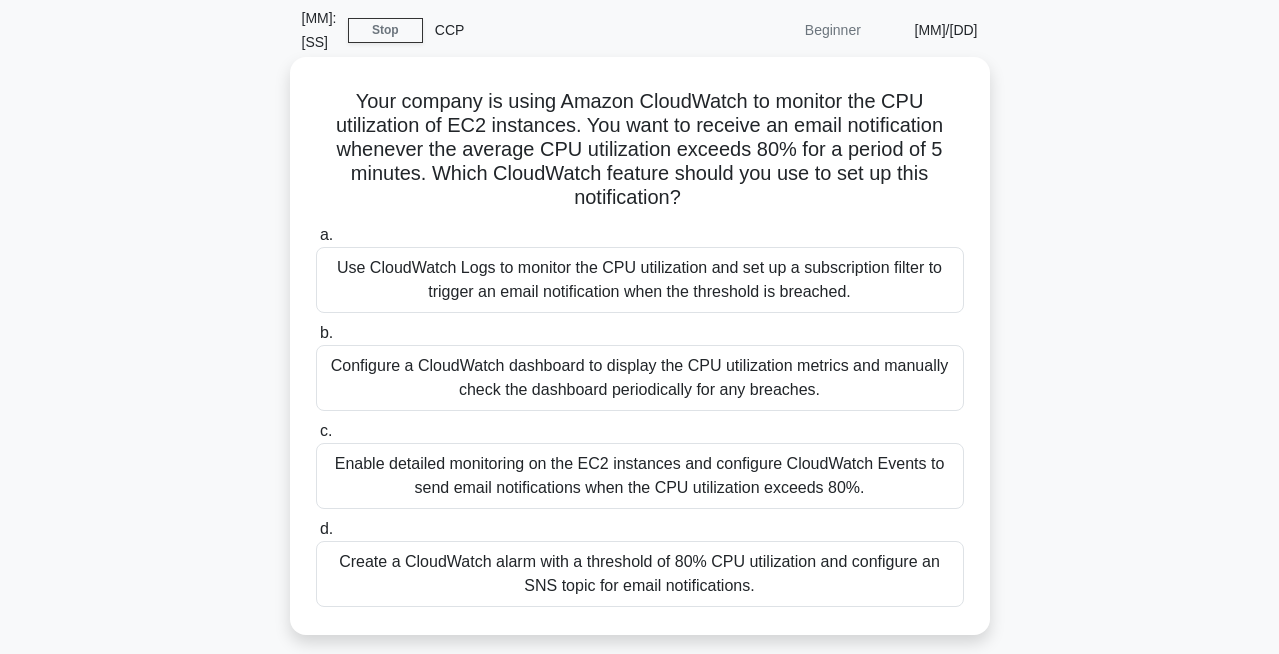 scroll, scrollTop: 120, scrollLeft: 0, axis: vertical 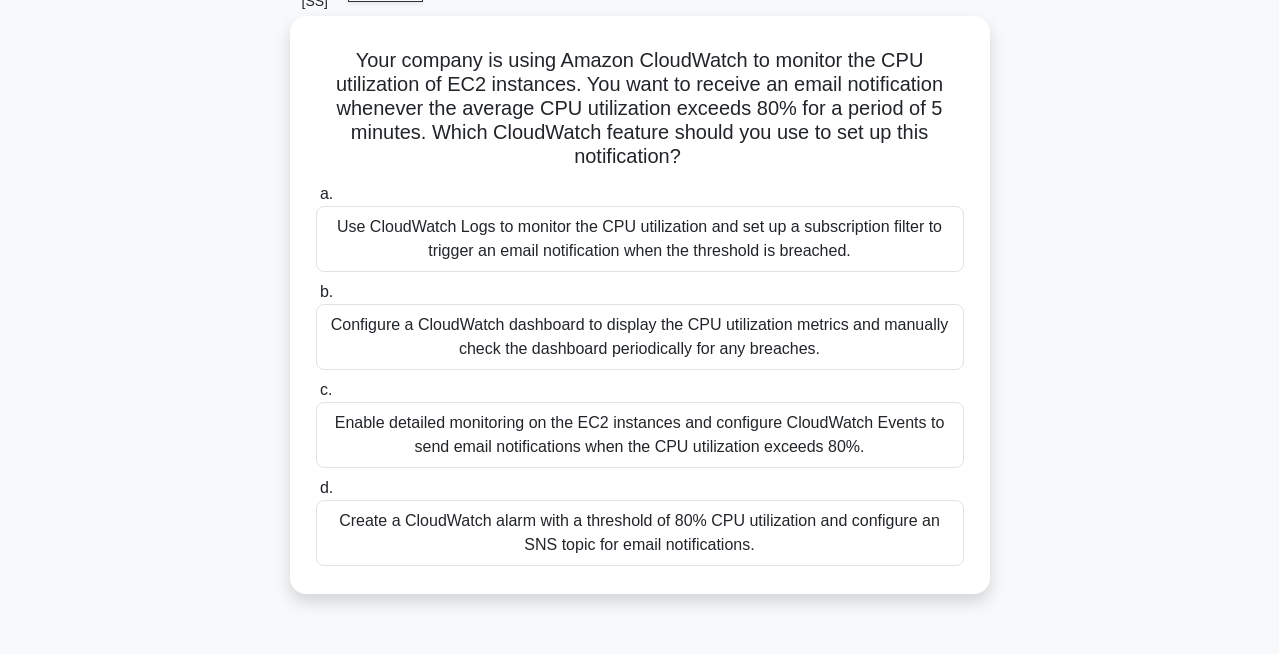 click on "Create a CloudWatch alarm with a threshold of 80% CPU utilization and configure an SNS topic for email notifications." at bounding box center (640, 533) 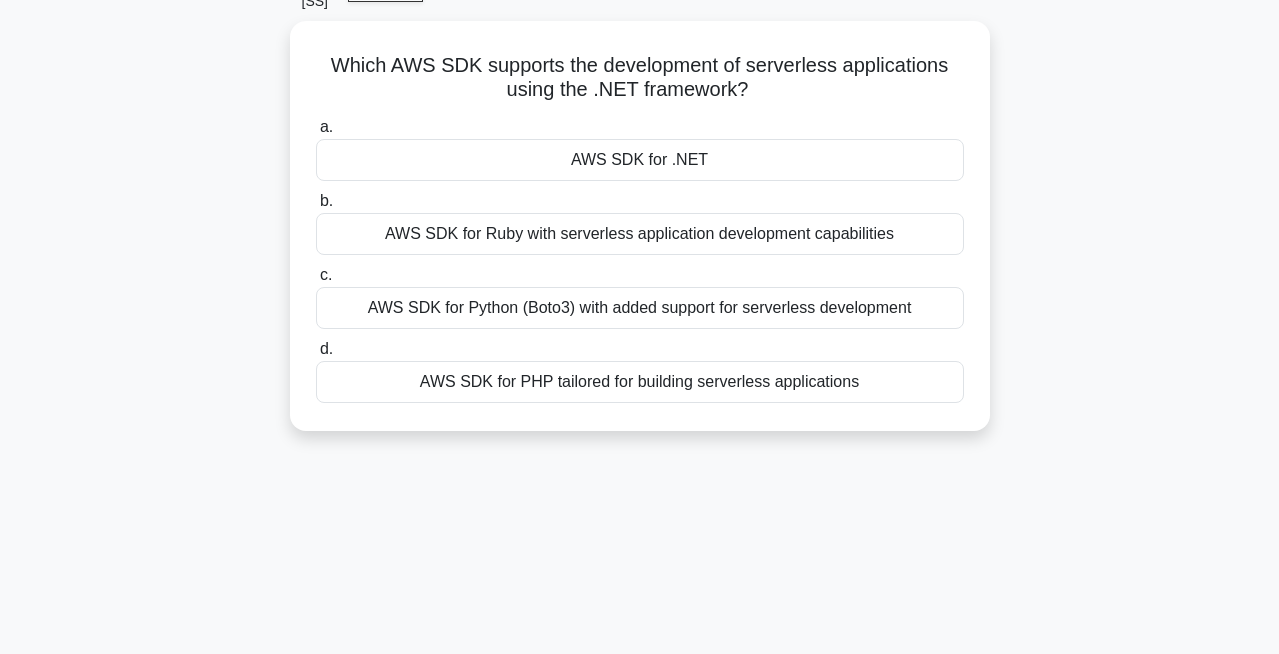 scroll, scrollTop: 0, scrollLeft: 0, axis: both 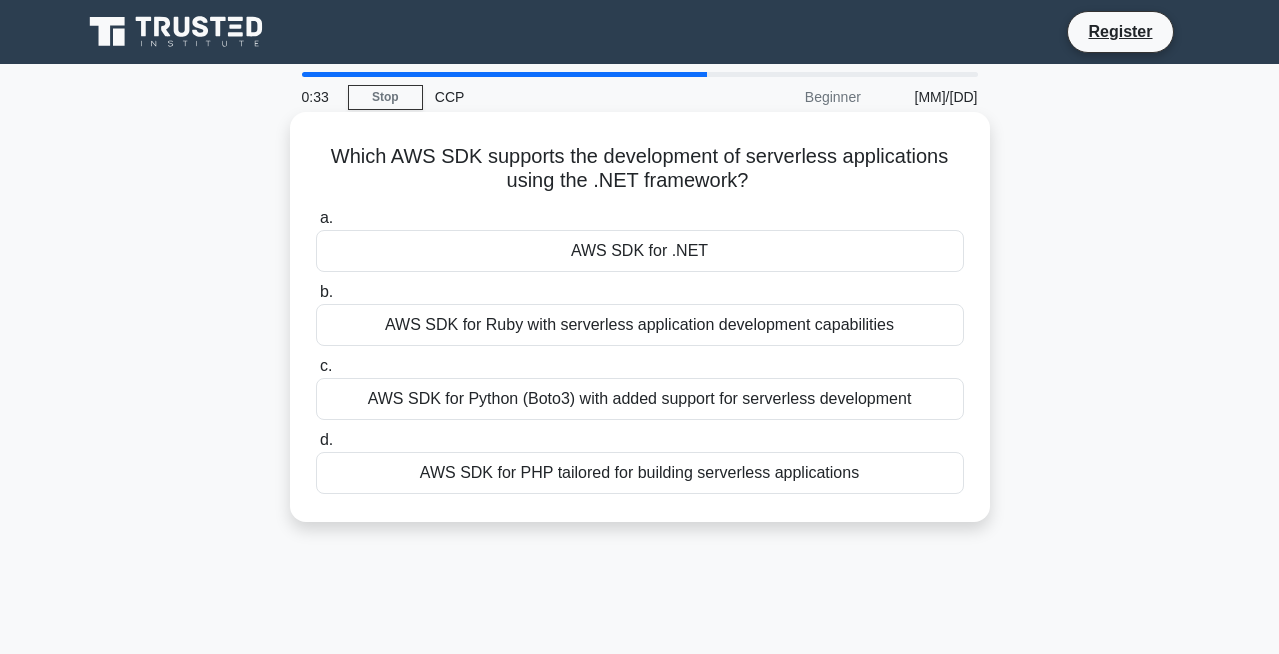 click on "AWS SDK for .NET" at bounding box center [640, 251] 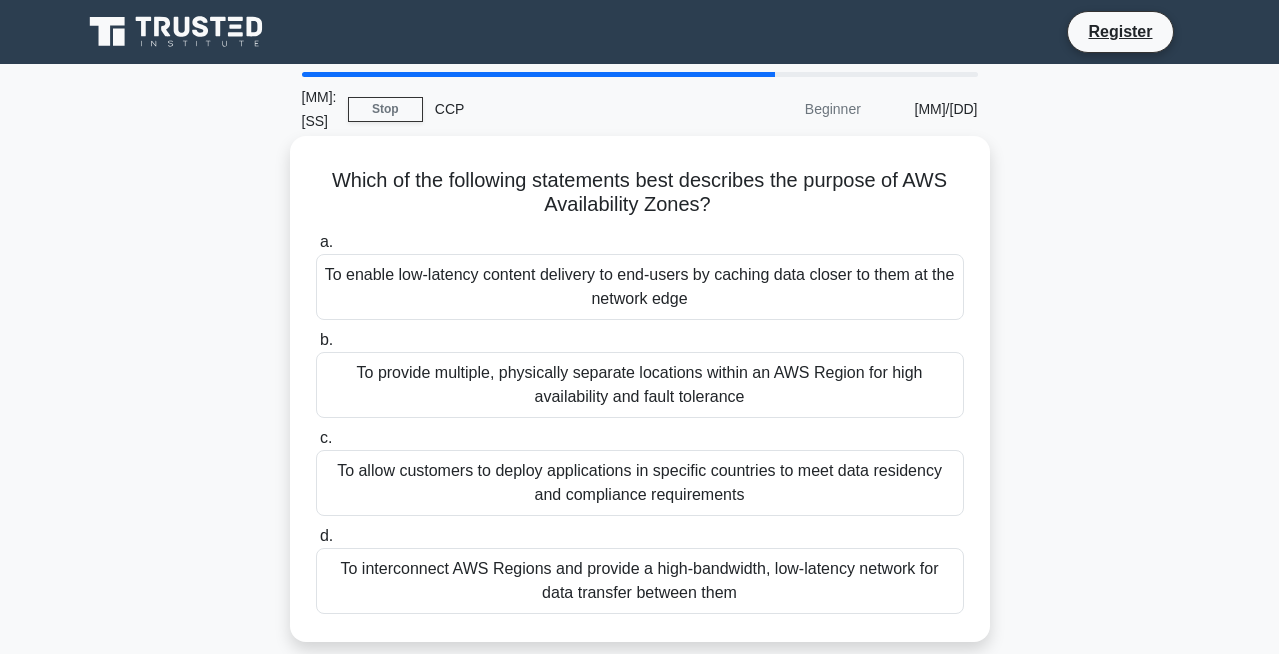 click on "To provide multiple, physically separate locations within an AWS Region for high availability and fault tolerance" at bounding box center (640, 385) 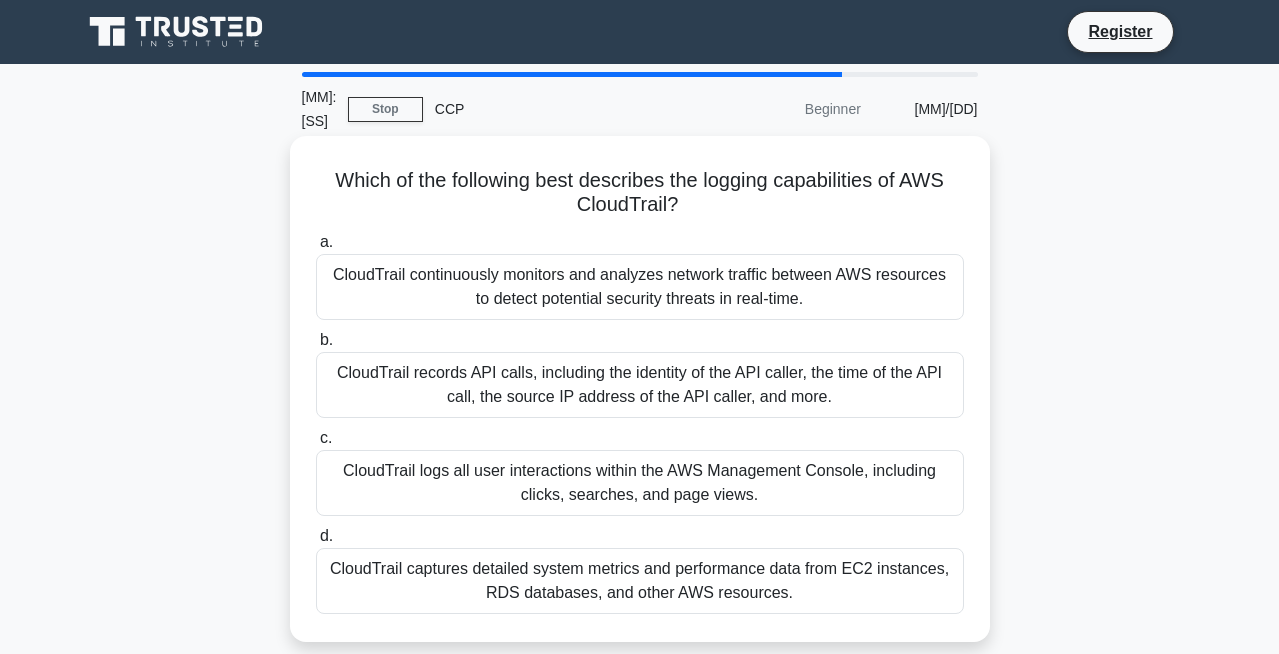 click on "CloudTrail logs all user interactions within the AWS Management Console, including clicks, searches, and page views." at bounding box center (640, 483) 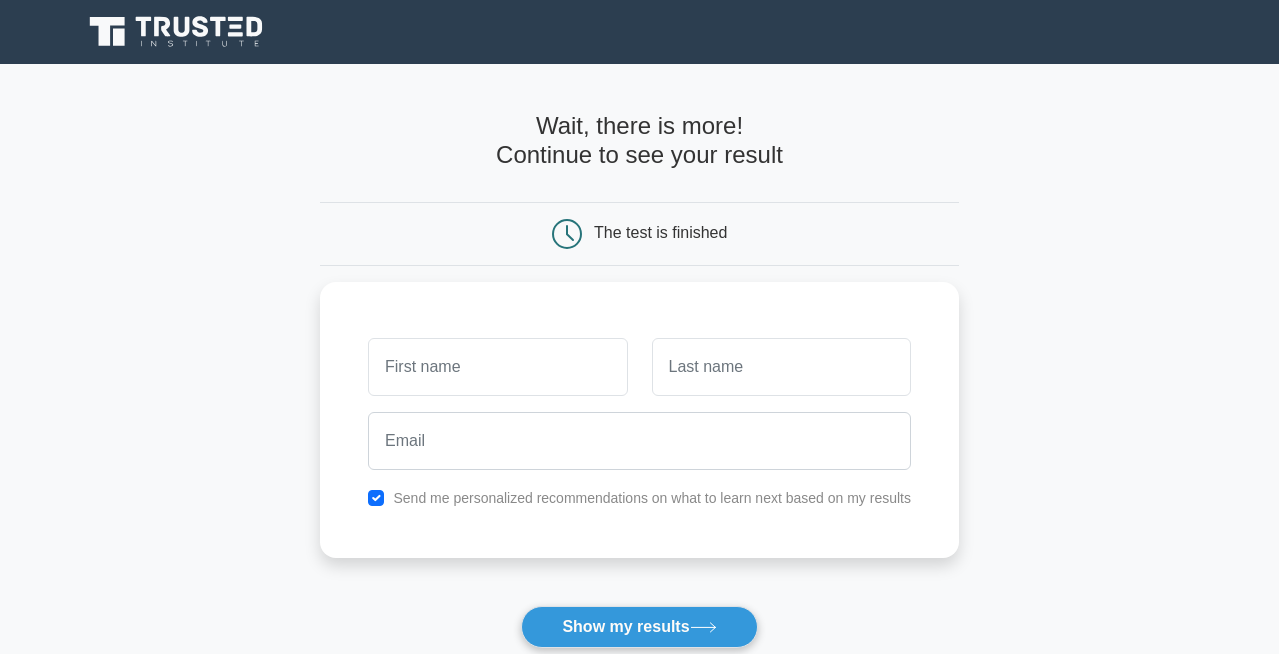 scroll, scrollTop: 0, scrollLeft: 0, axis: both 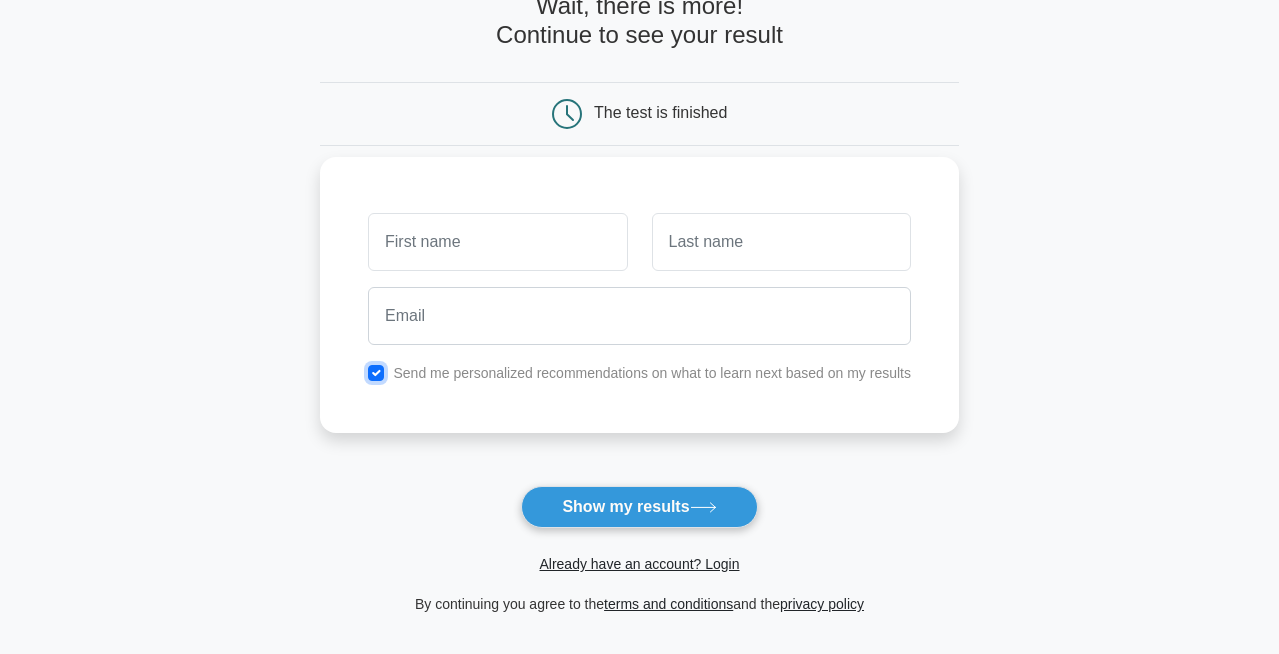 click at bounding box center (376, 373) 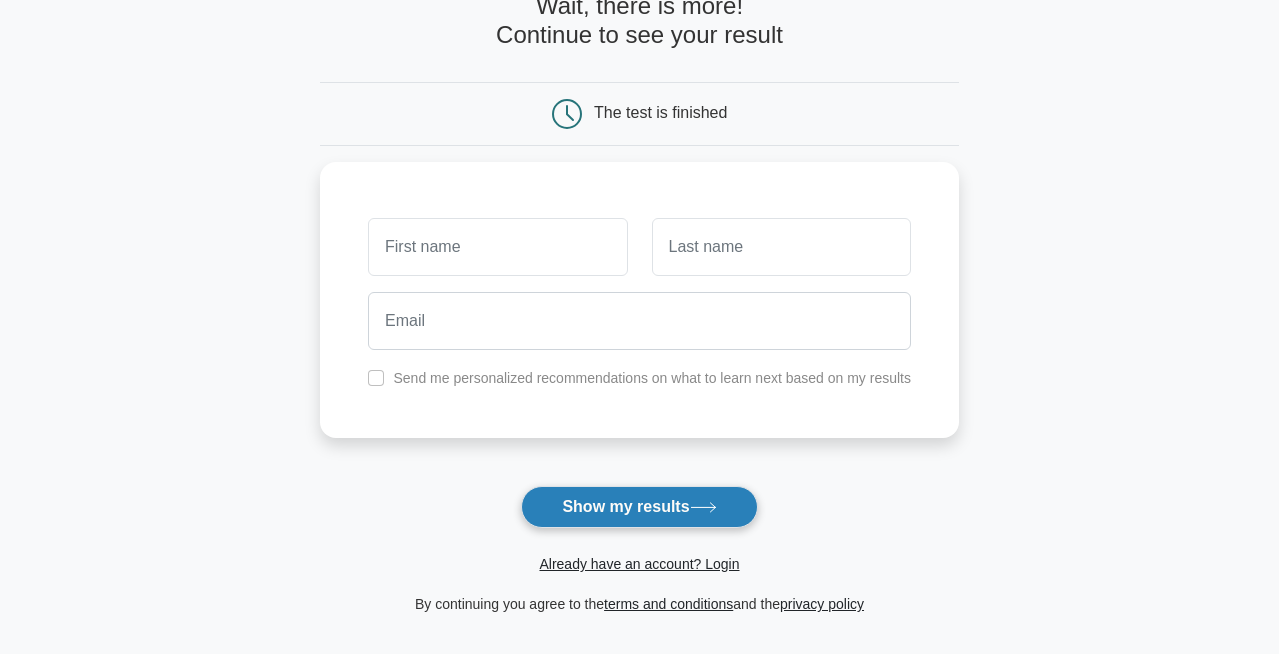 click on "Show my results" at bounding box center [639, 507] 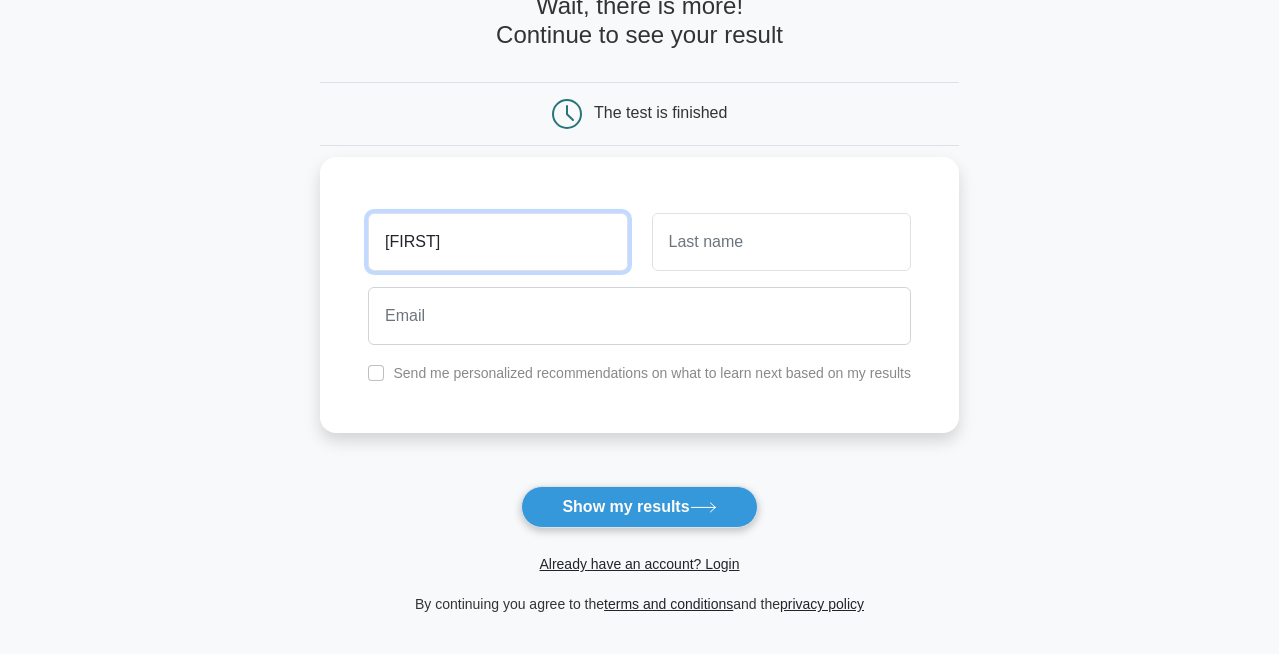 type on "Chintan" 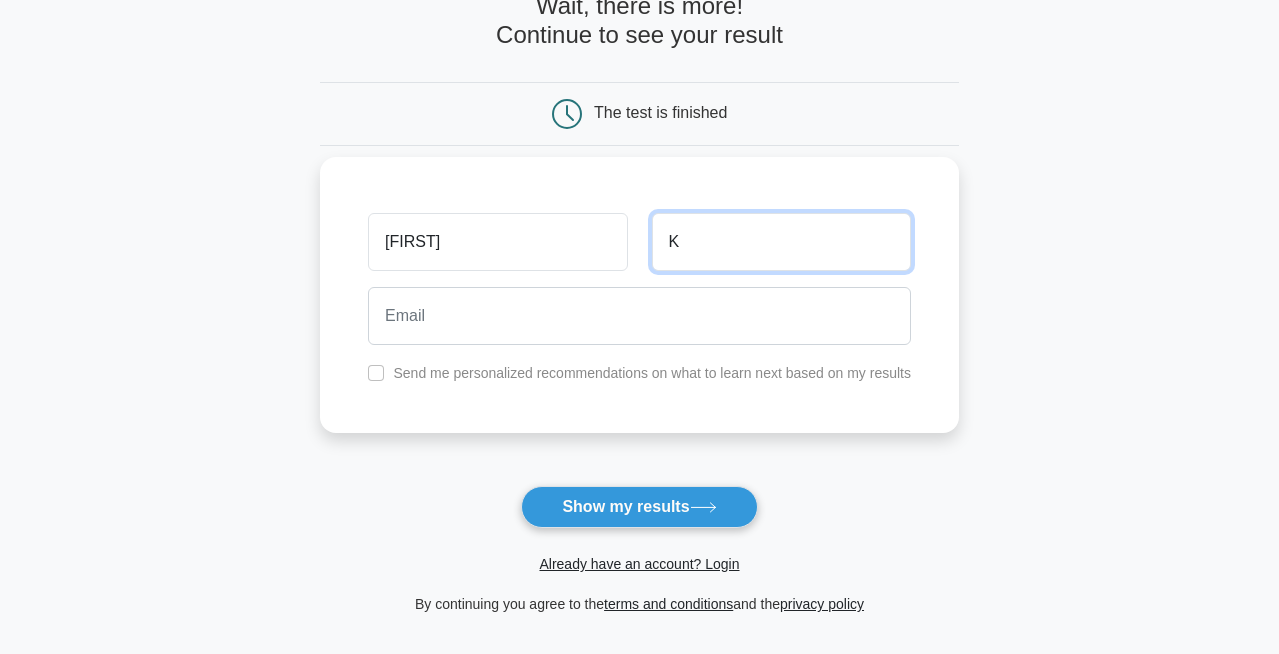 type on "K" 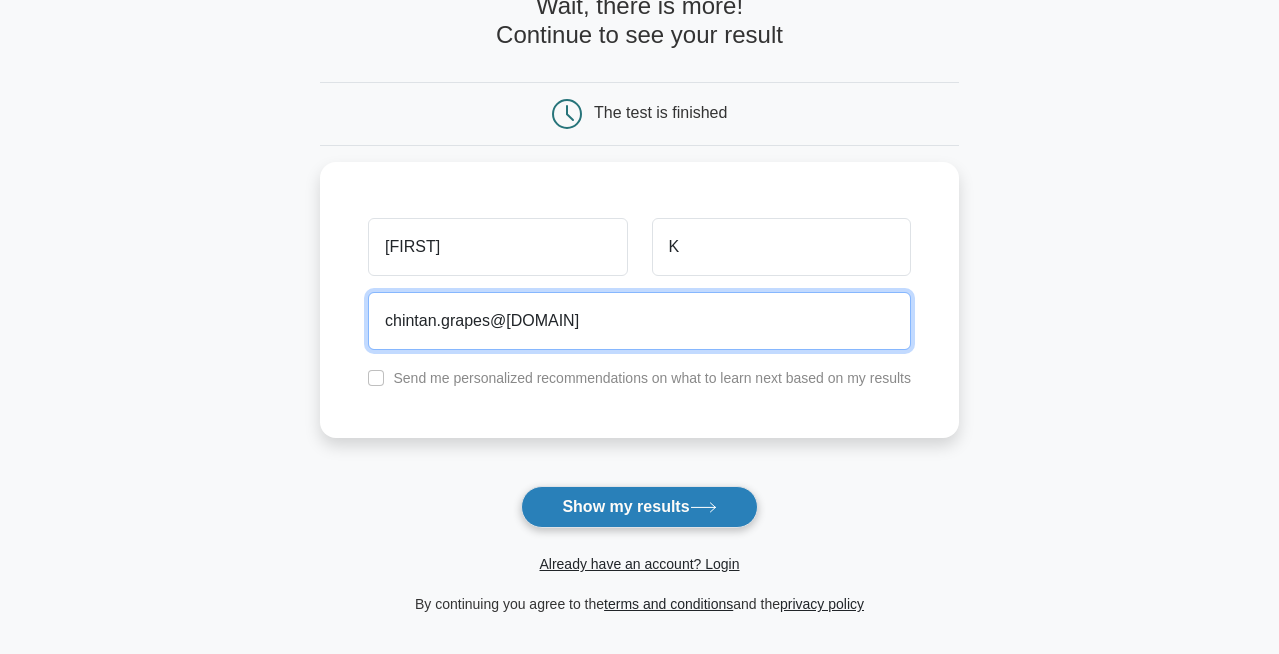 type on "chintan.grapes@gmail.com" 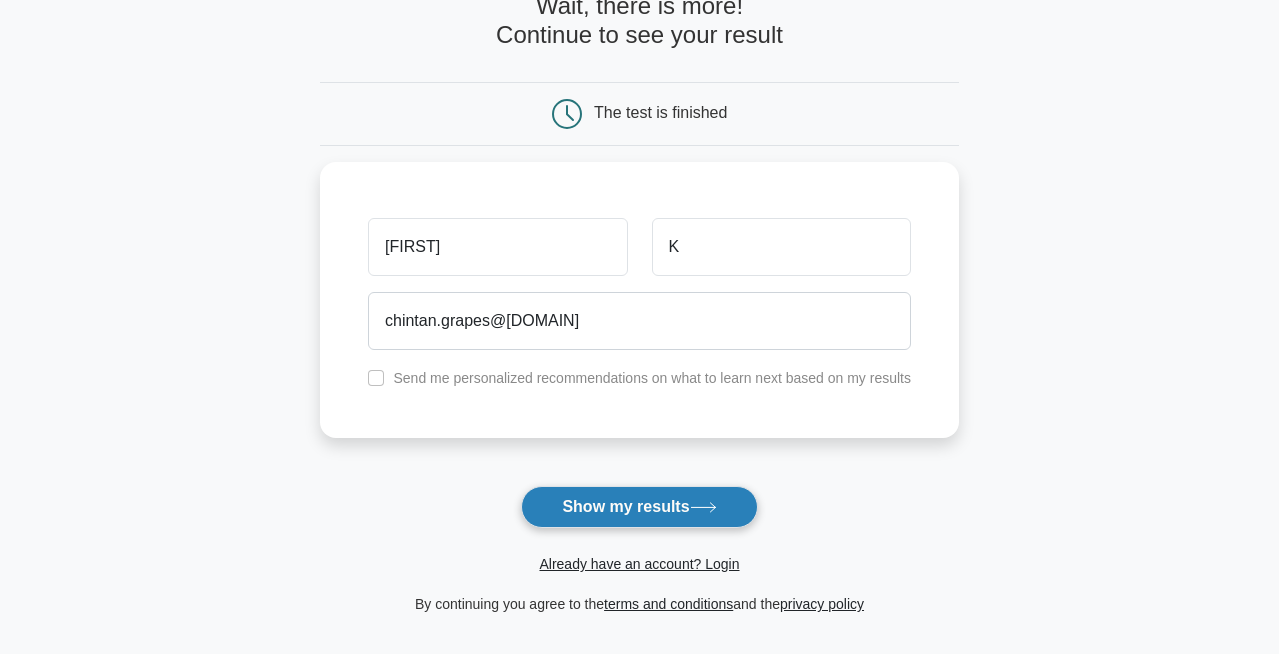 click on "Show my results" at bounding box center [639, 507] 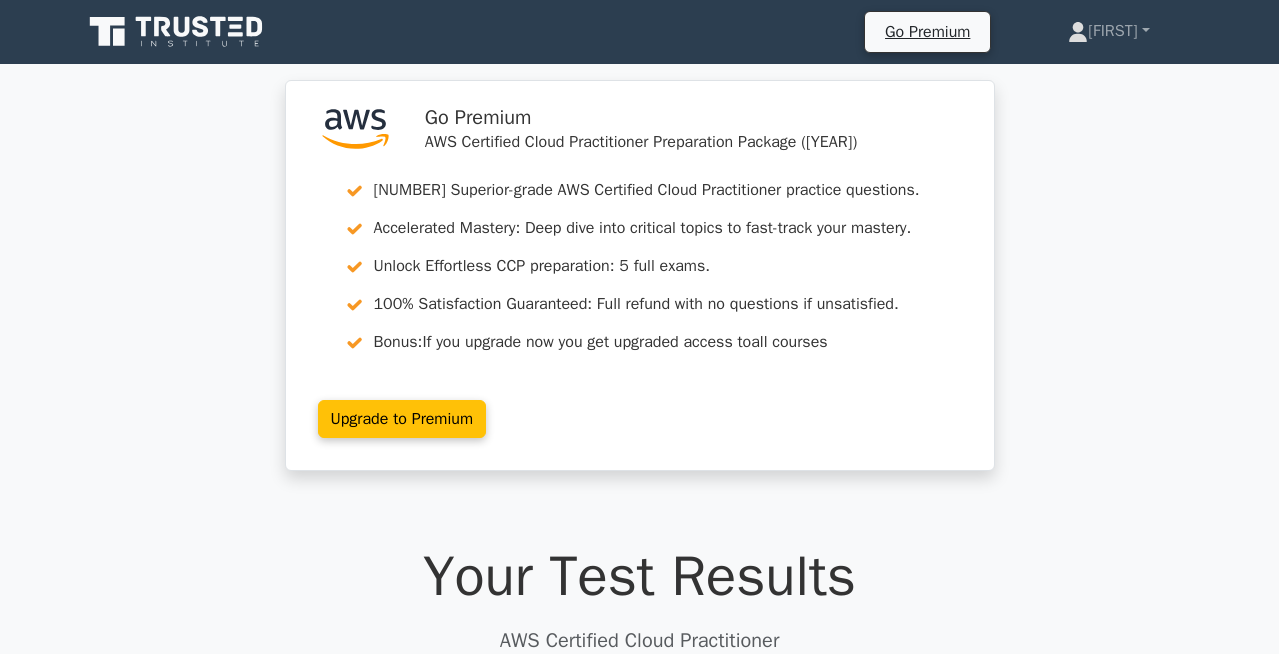 scroll, scrollTop: 0, scrollLeft: 0, axis: both 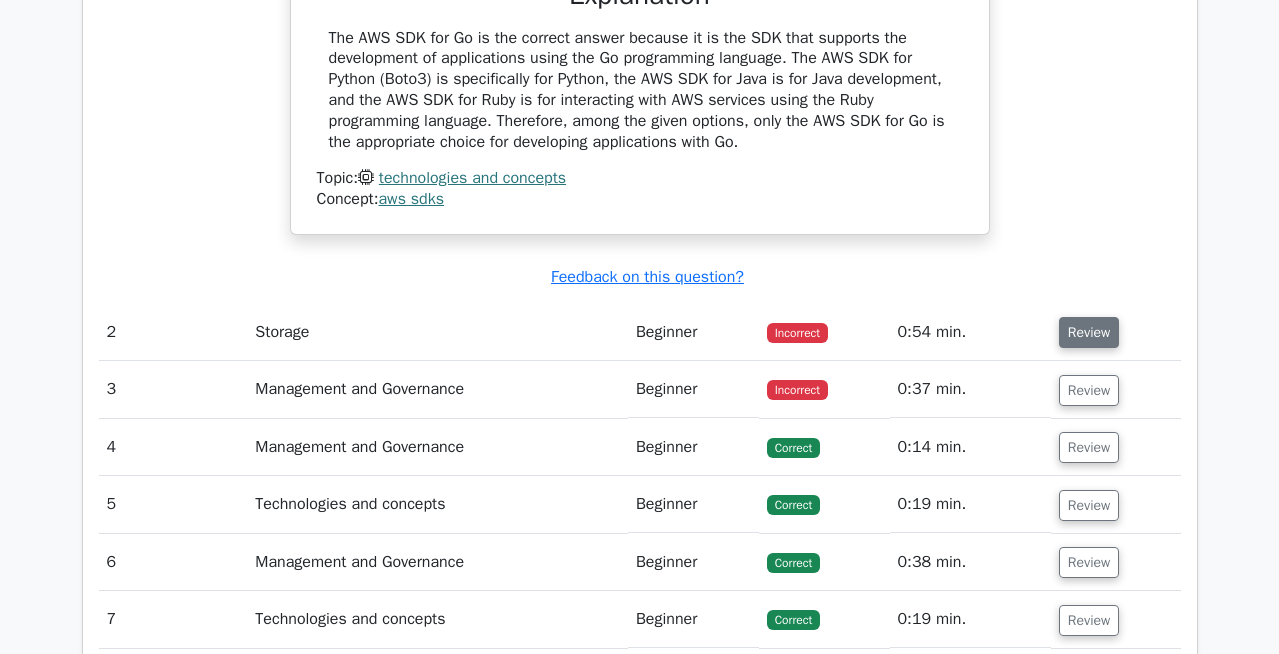 click on "Review" at bounding box center (1089, 332) 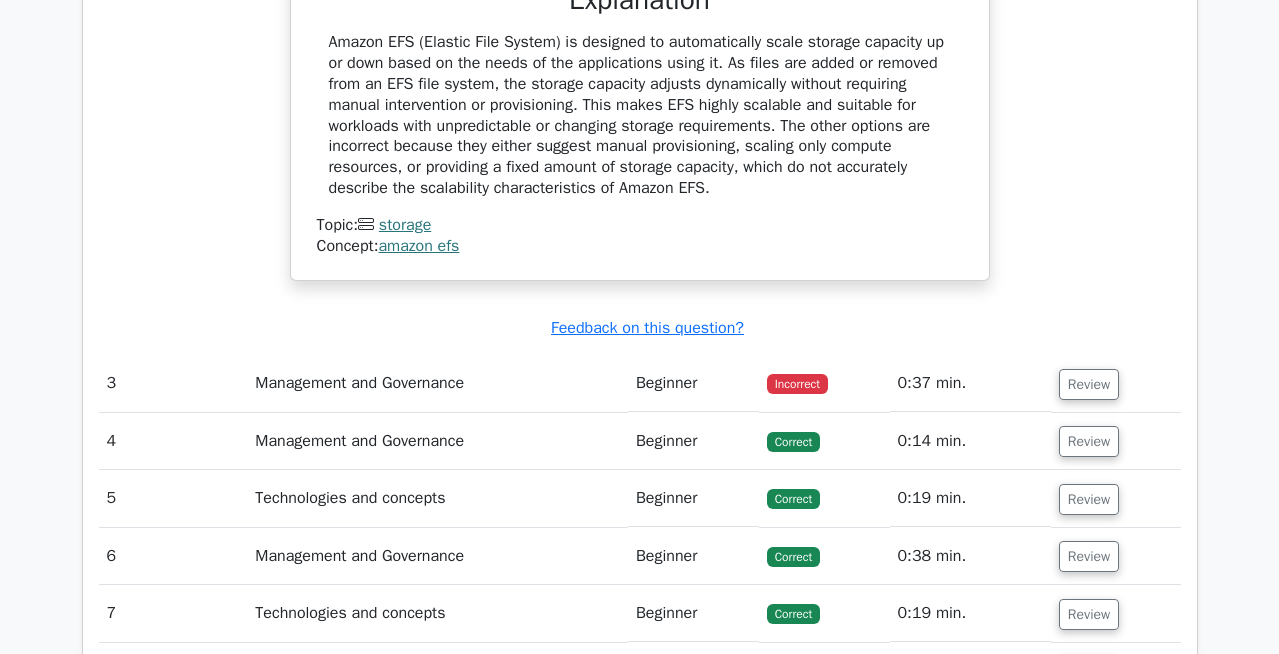 scroll, scrollTop: 3000, scrollLeft: 0, axis: vertical 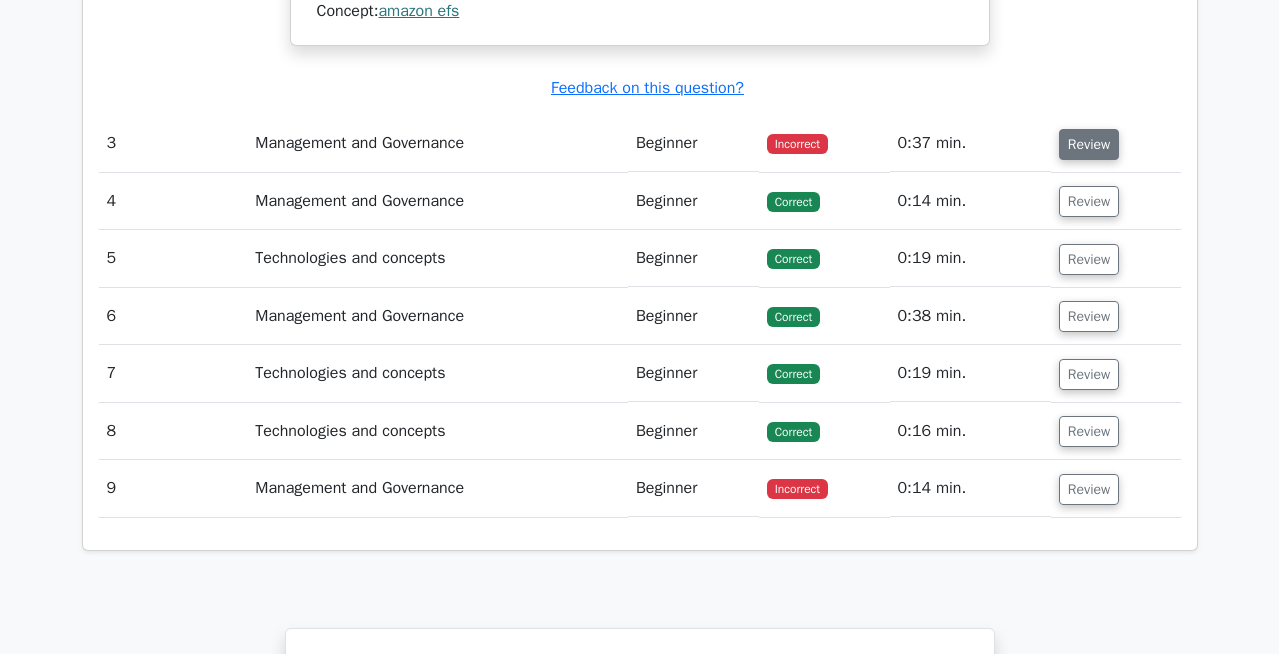 click on "Review" at bounding box center (1089, 144) 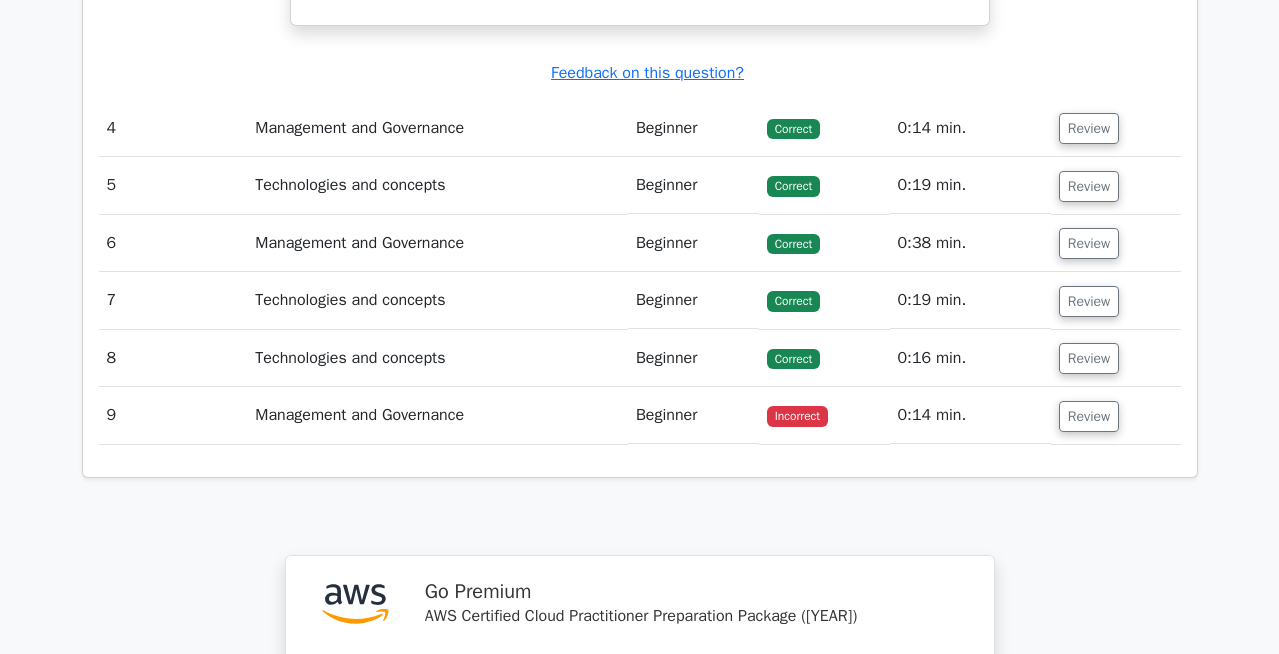 scroll, scrollTop: 3960, scrollLeft: 0, axis: vertical 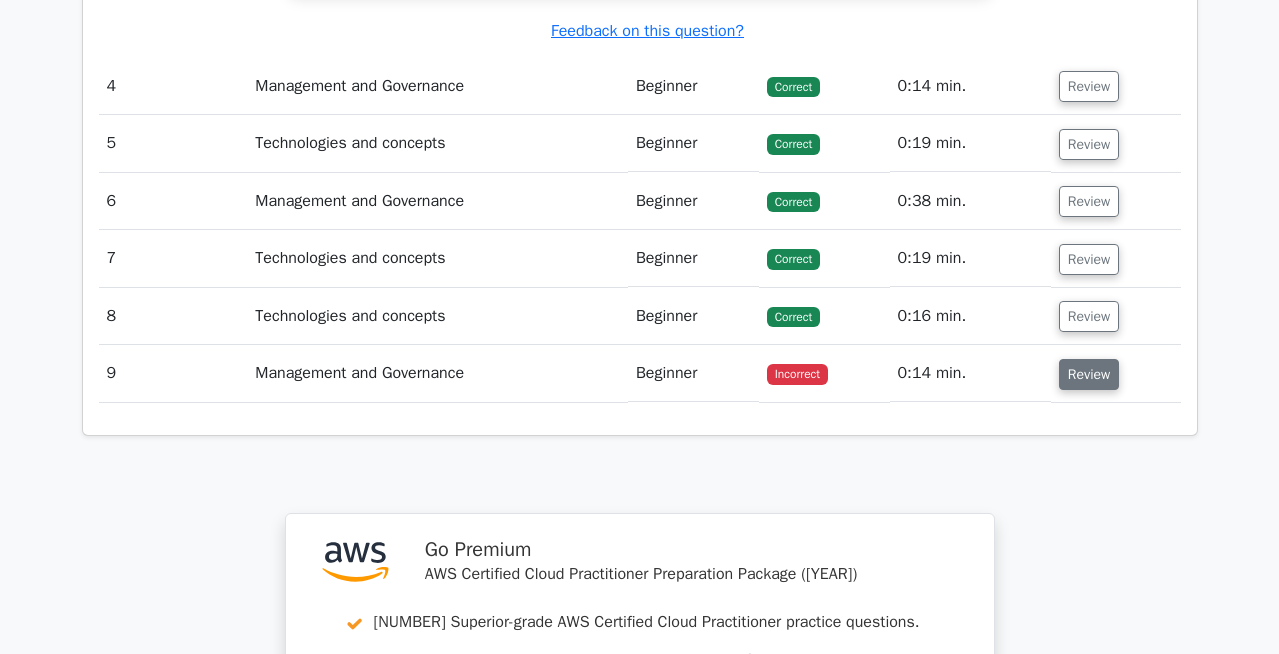 click on "Review" at bounding box center (1089, 374) 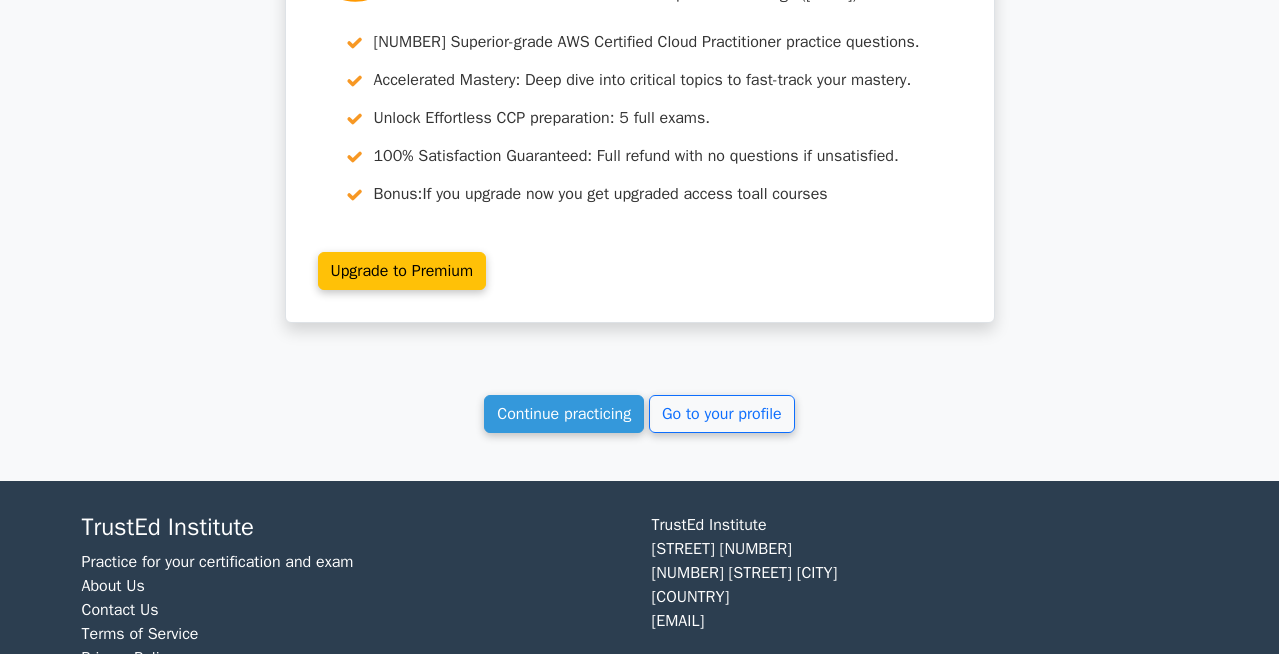 scroll, scrollTop: 5557, scrollLeft: 0, axis: vertical 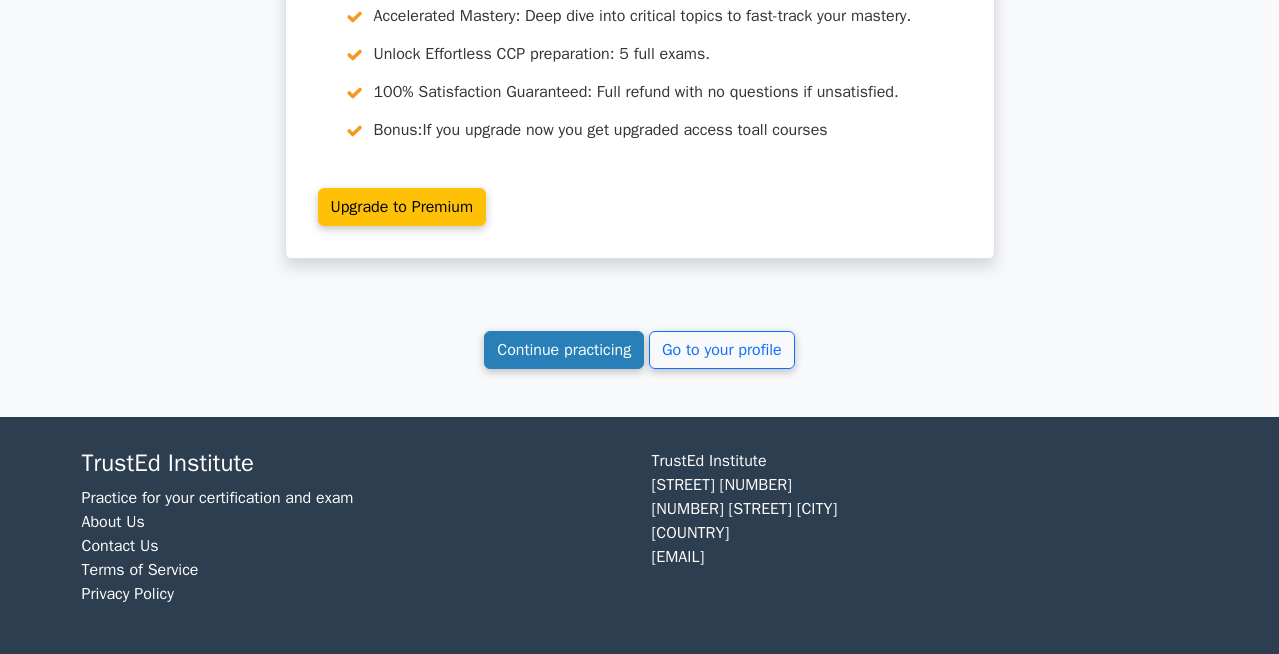 click on "Continue practicing" at bounding box center (564, 350) 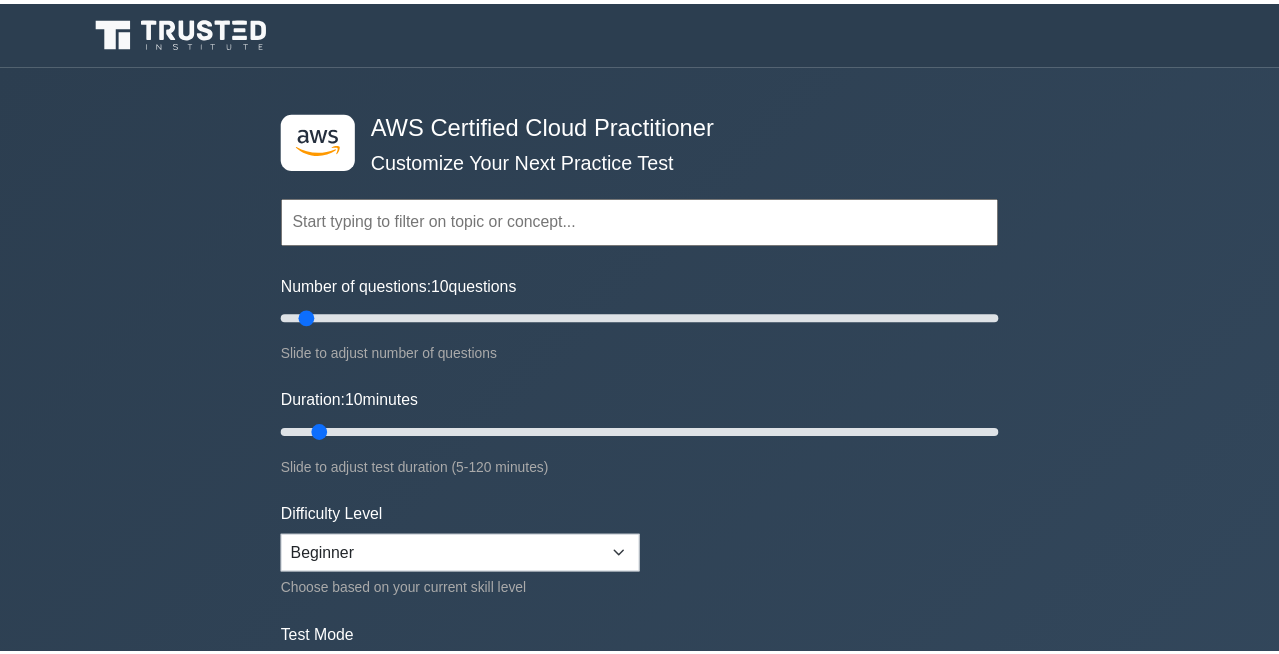 scroll, scrollTop: 0, scrollLeft: 0, axis: both 